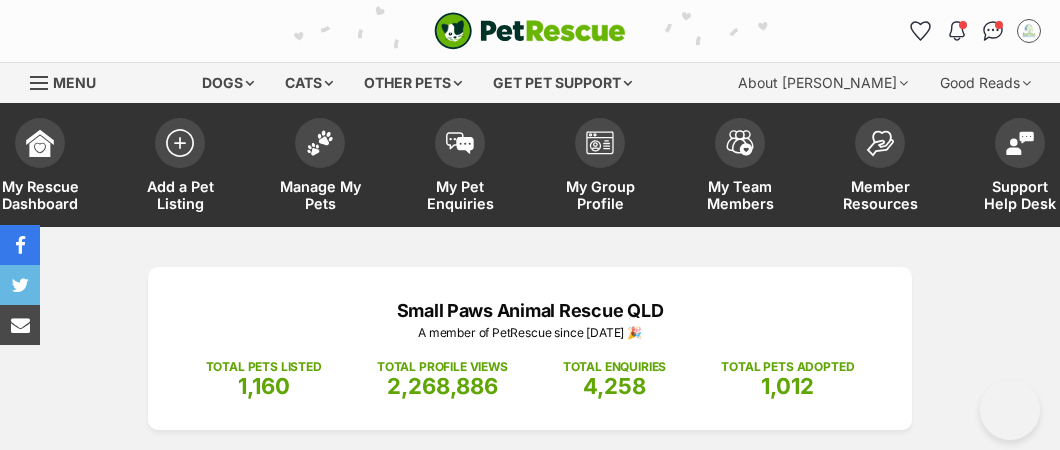 scroll, scrollTop: 0, scrollLeft: 0, axis: both 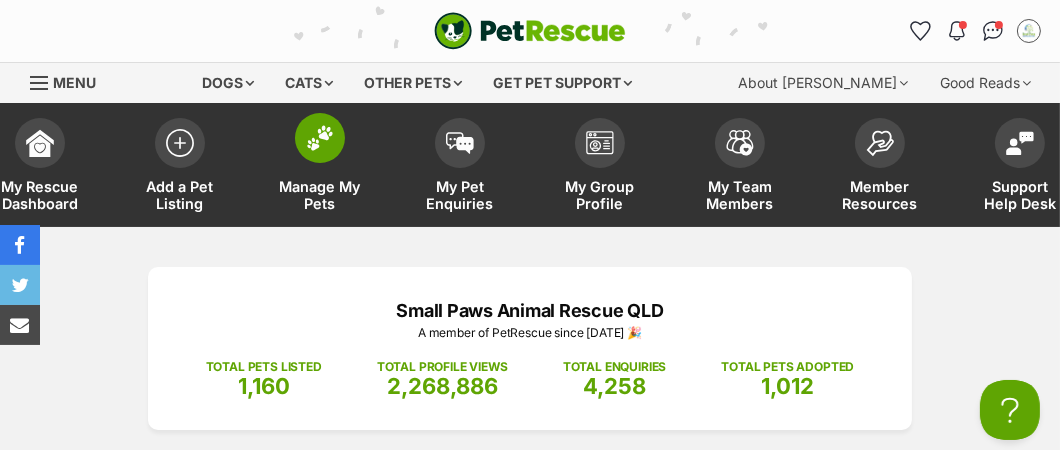 click on "Manage My Pets" at bounding box center (320, 195) 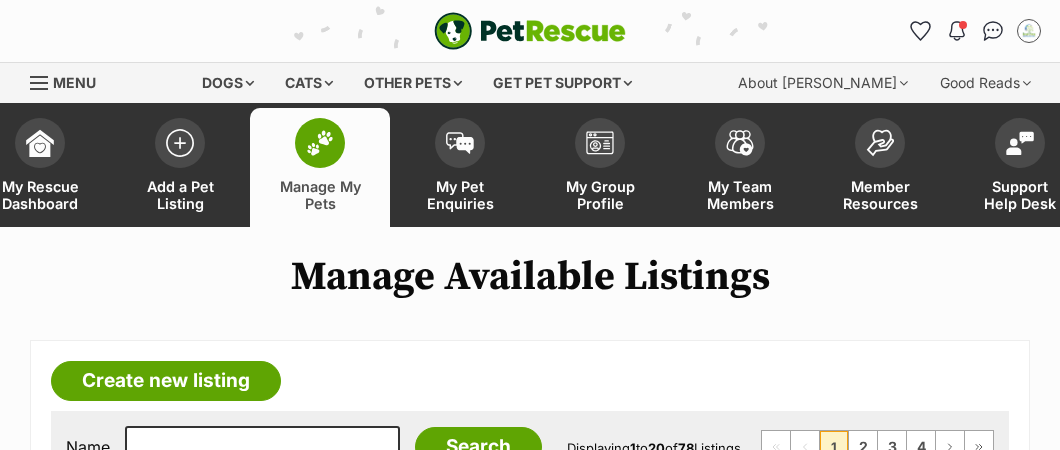 scroll, scrollTop: 0, scrollLeft: 0, axis: both 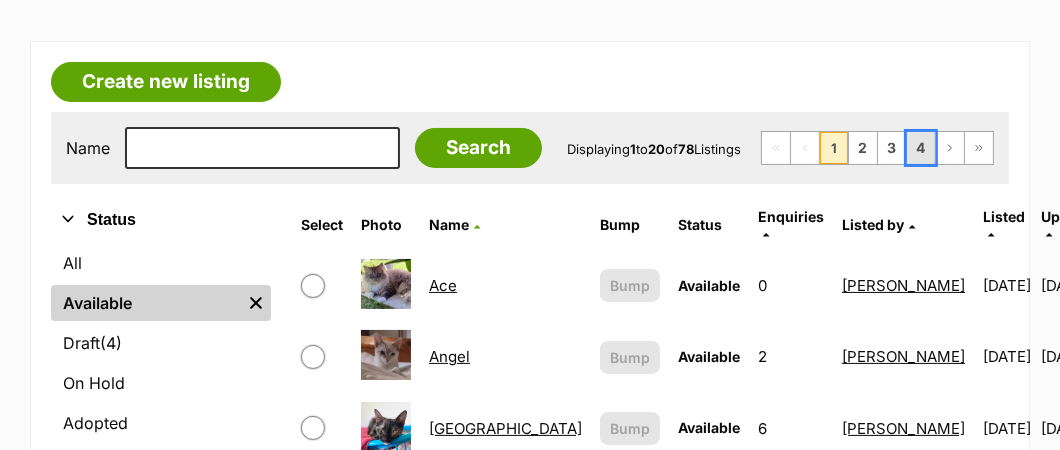 click on "4" at bounding box center [921, 148] 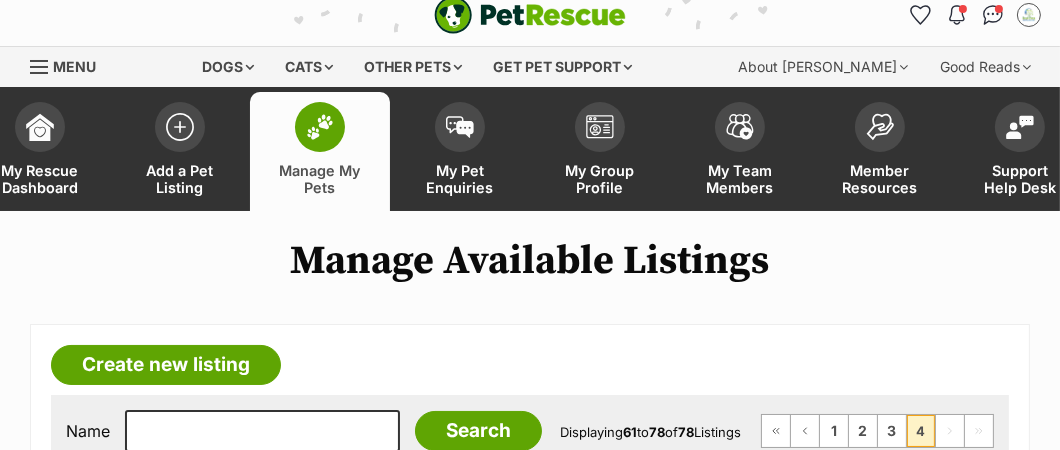 scroll, scrollTop: 226, scrollLeft: 0, axis: vertical 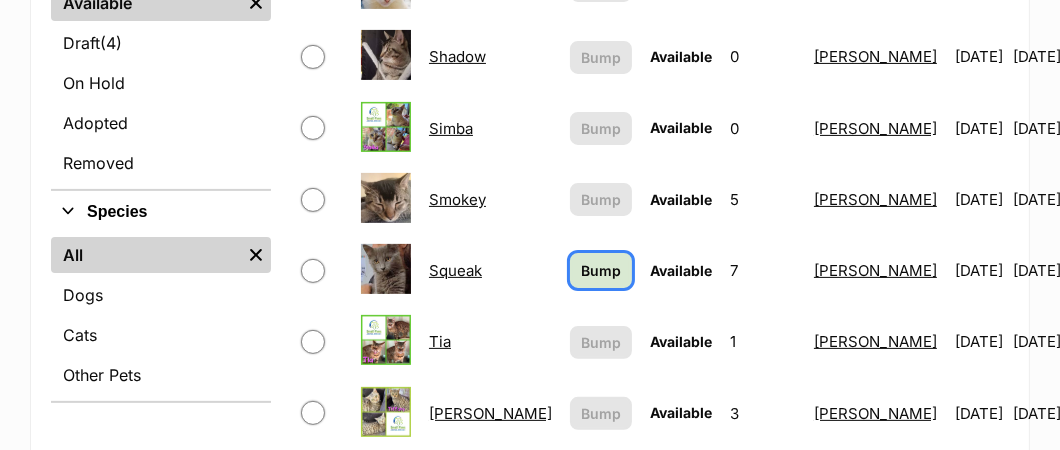 click on "Bump" at bounding box center (601, 270) 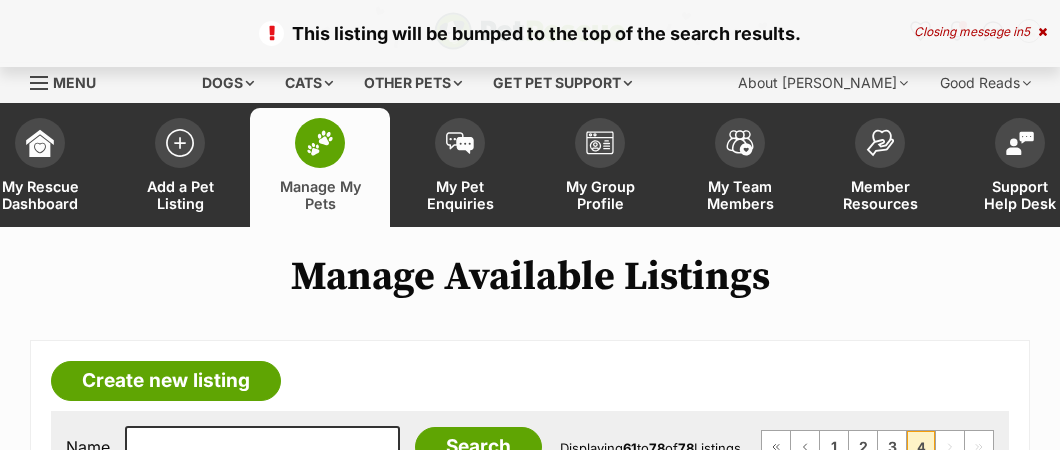 scroll, scrollTop: 0, scrollLeft: 0, axis: both 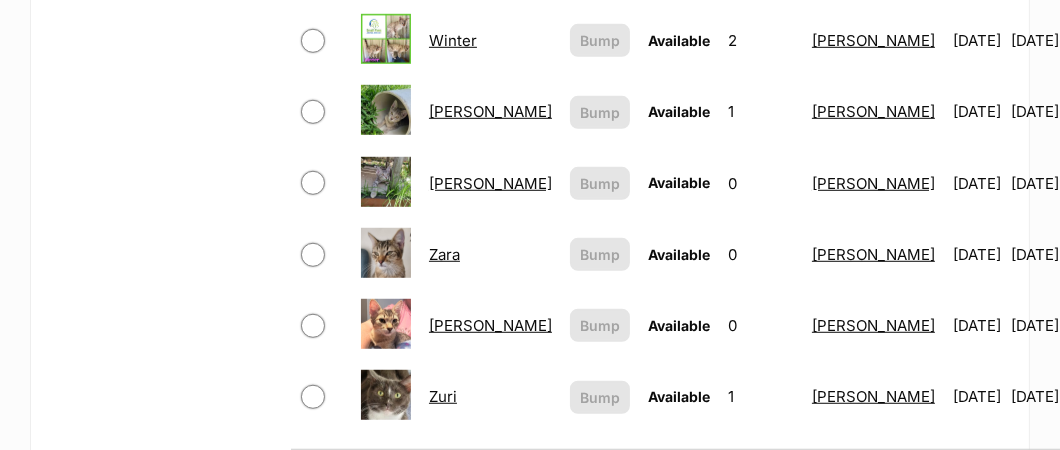 click on "[PERSON_NAME]" at bounding box center (490, 111) 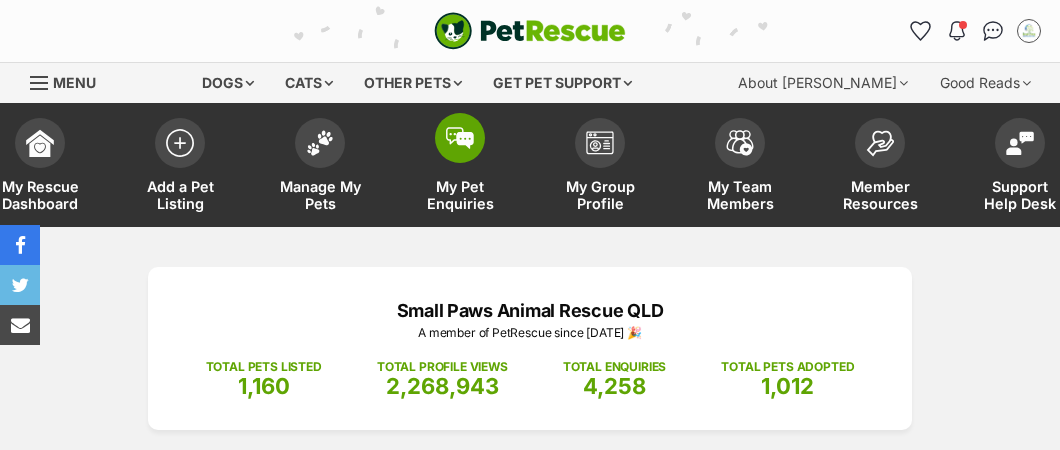 scroll, scrollTop: 0, scrollLeft: 0, axis: both 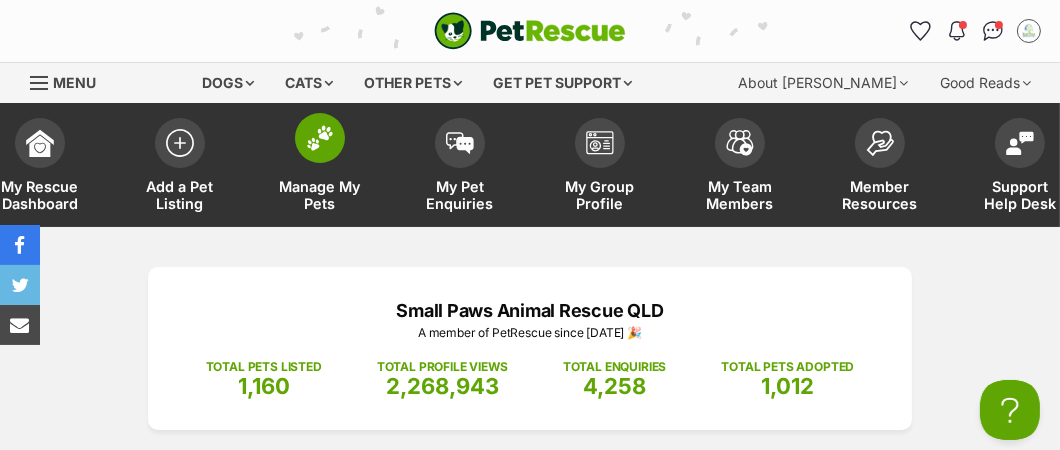 click on "Manage My Pets" at bounding box center [320, 195] 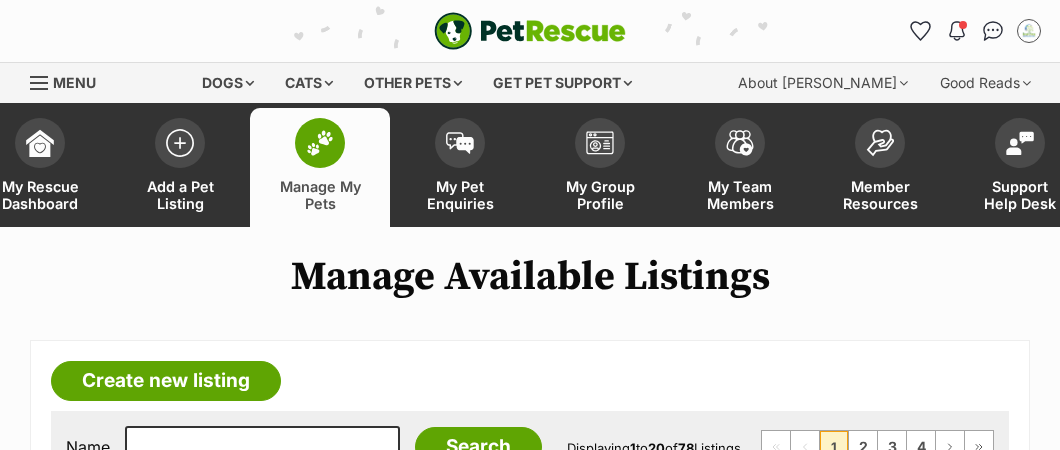 scroll, scrollTop: 800, scrollLeft: 0, axis: vertical 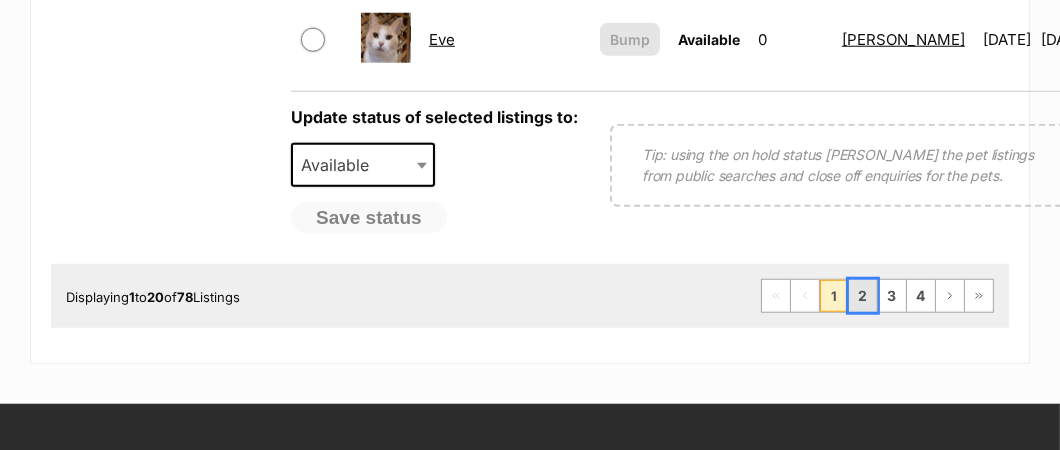 click on "2" at bounding box center (863, 296) 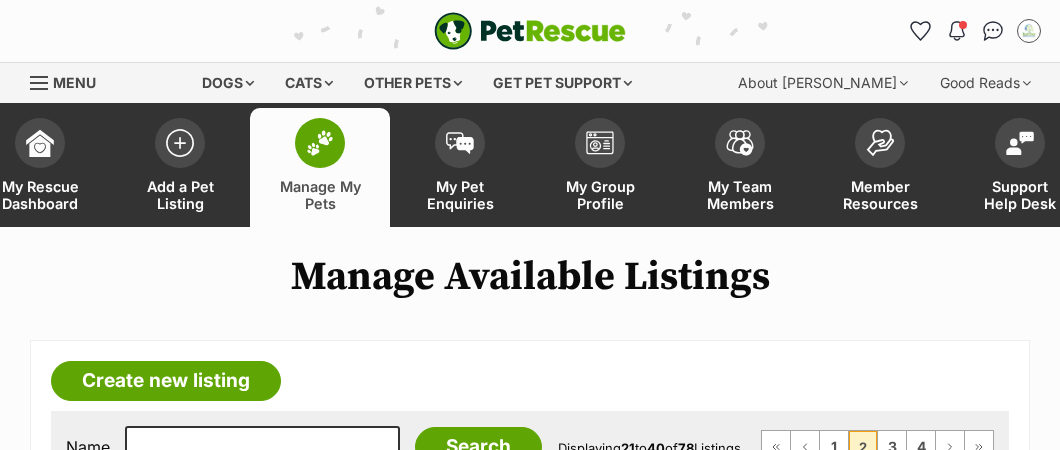 scroll, scrollTop: 496, scrollLeft: 0, axis: vertical 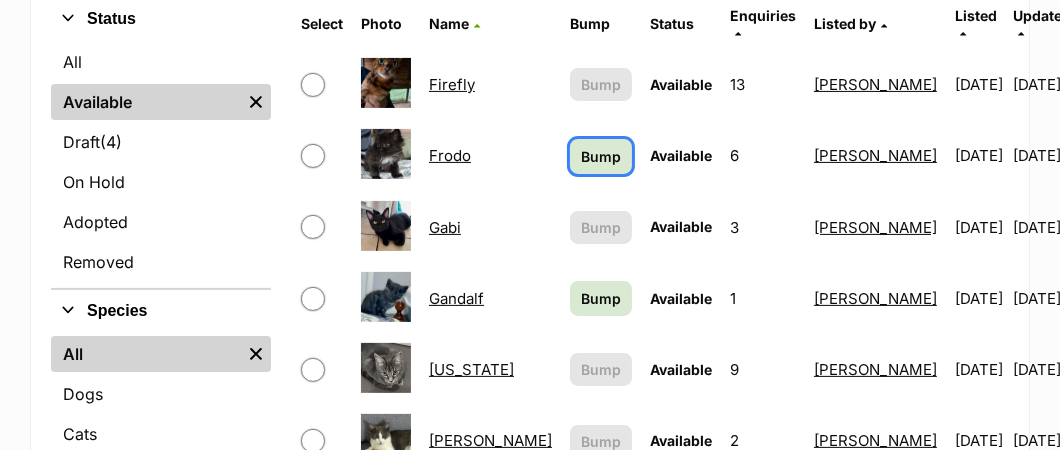 click on "Bump" at bounding box center [601, 156] 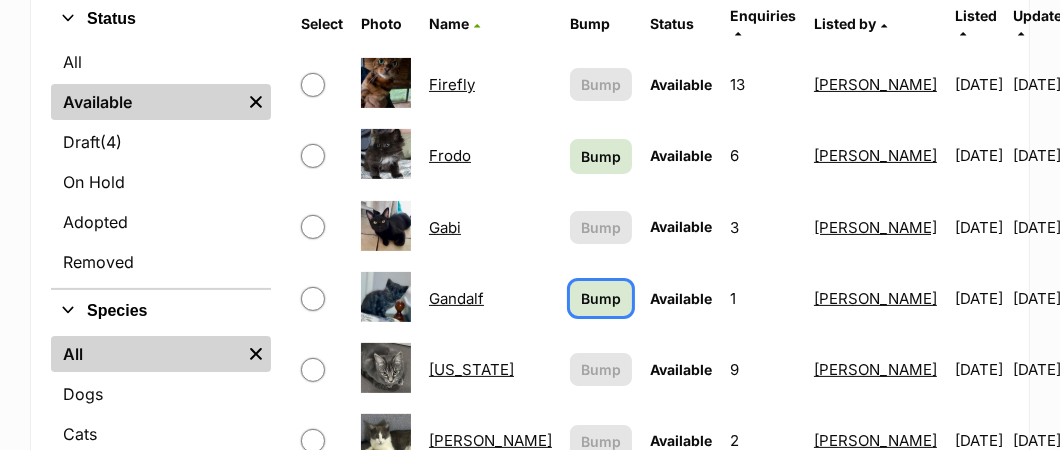 click on "Bump" at bounding box center (601, 298) 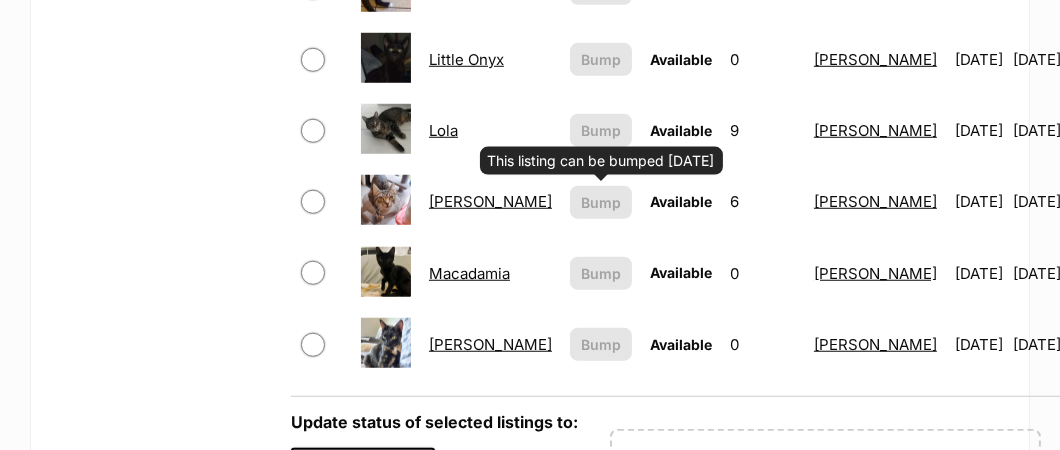 scroll, scrollTop: 1700, scrollLeft: 0, axis: vertical 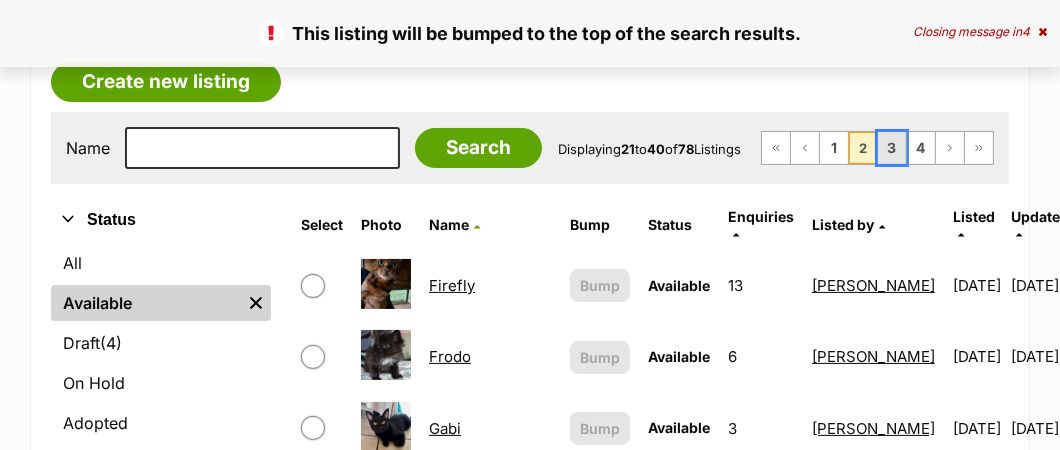 click on "3" at bounding box center [892, 148] 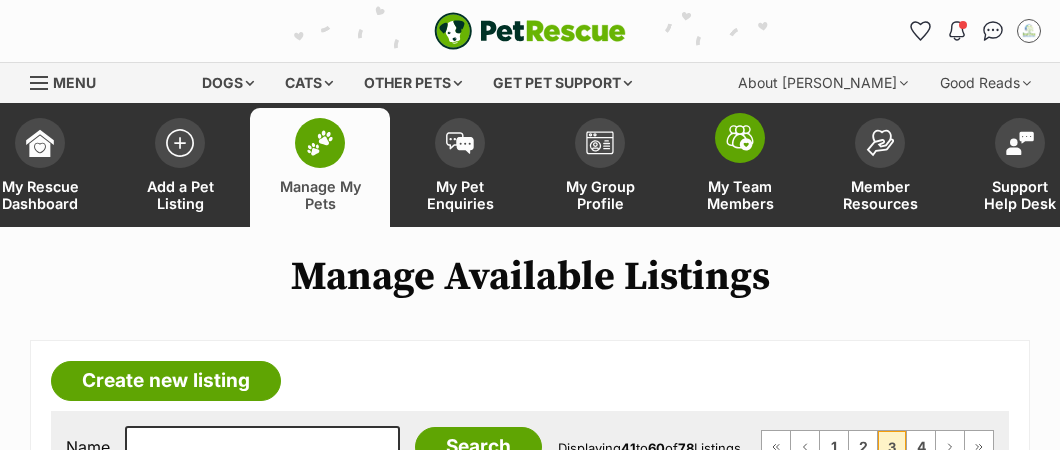 scroll, scrollTop: 0, scrollLeft: 0, axis: both 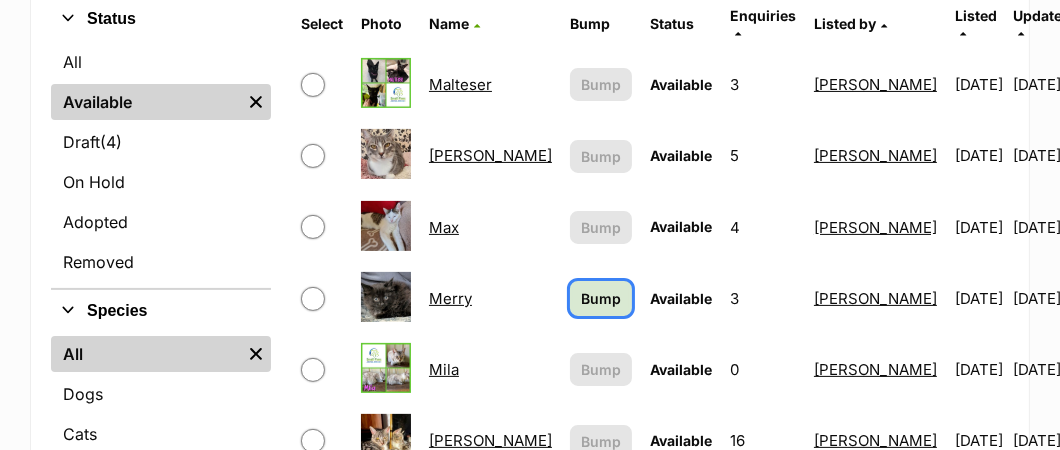 click on "Bump" at bounding box center (601, 298) 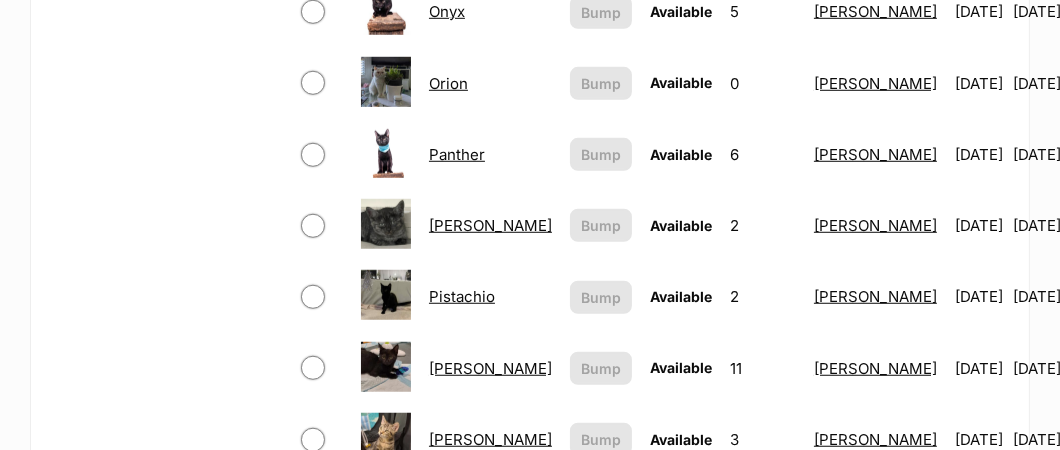 scroll, scrollTop: 1600, scrollLeft: 0, axis: vertical 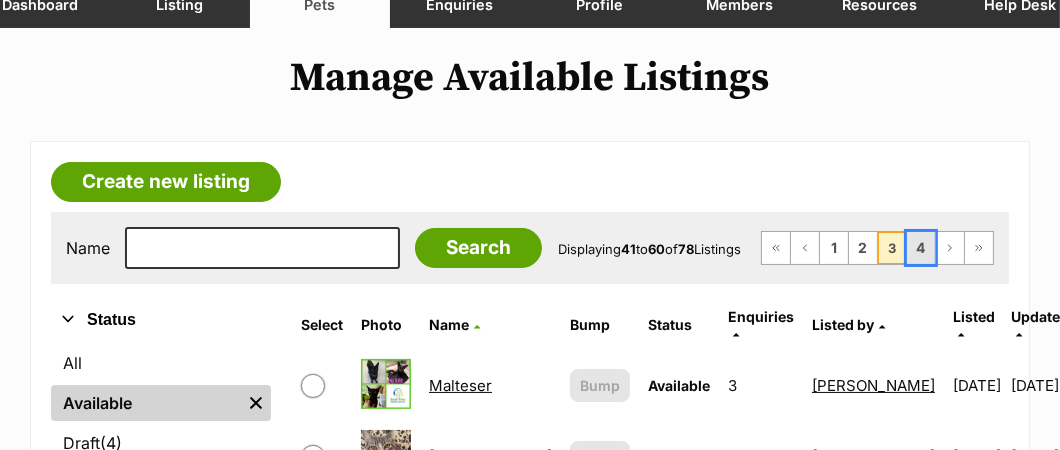 click on "4" at bounding box center [921, 248] 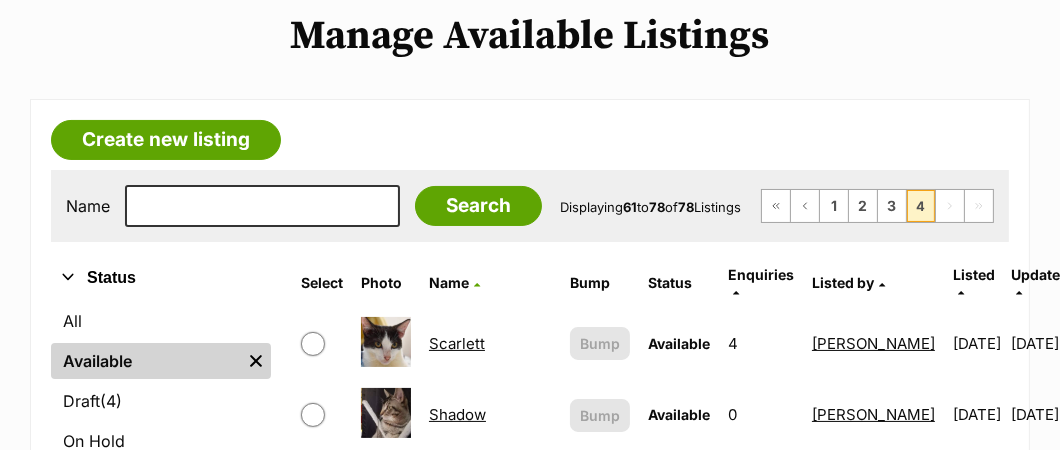 scroll, scrollTop: 500, scrollLeft: 0, axis: vertical 